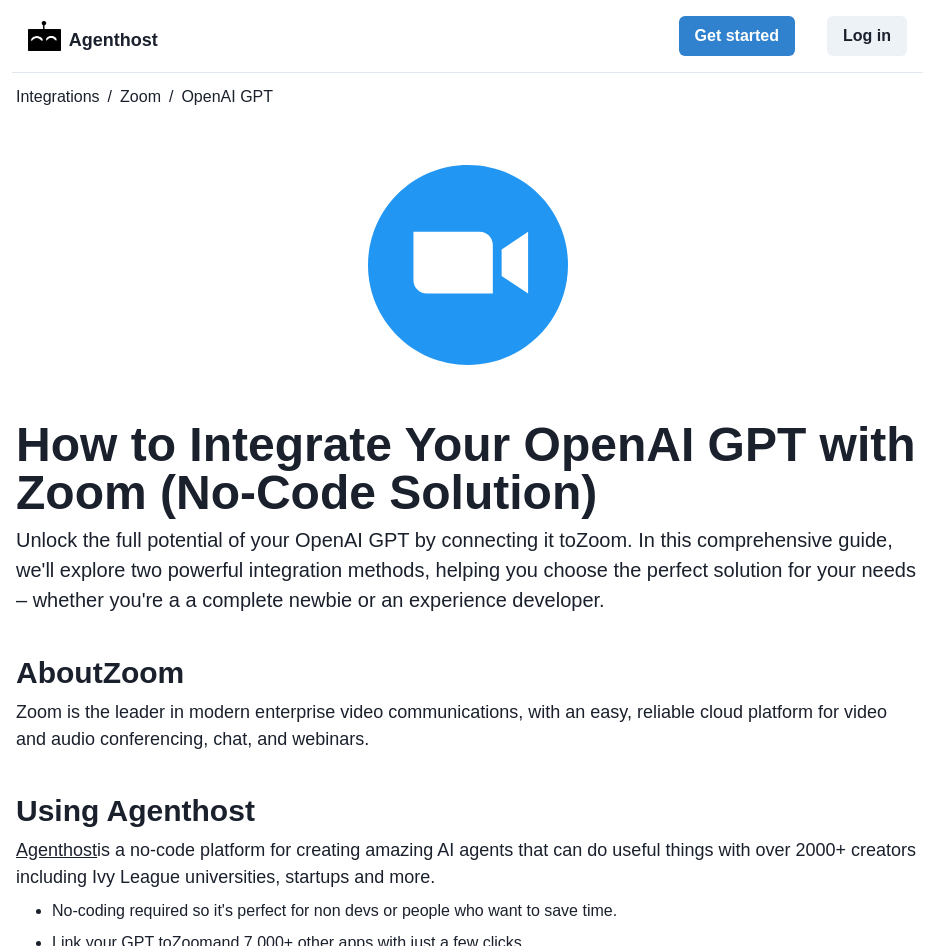 scroll, scrollTop: 0, scrollLeft: 0, axis: both 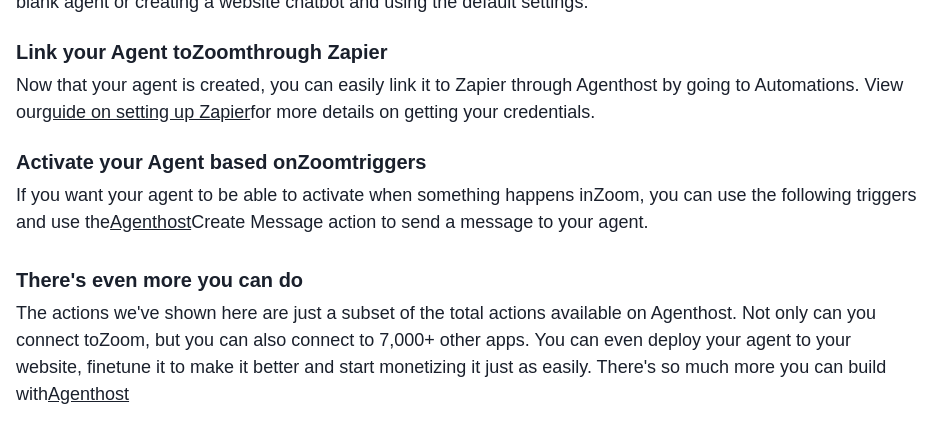 click on "guide on setting up Zapier" at bounding box center (146, 112) 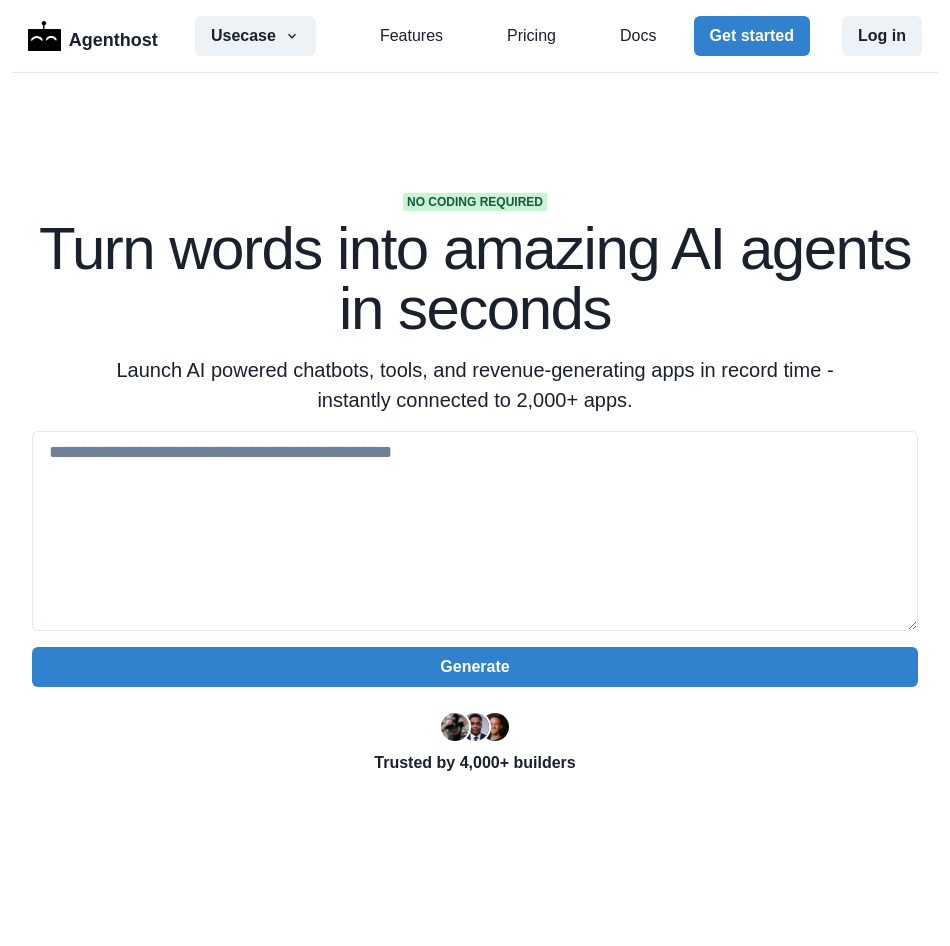 scroll, scrollTop: 0, scrollLeft: 0, axis: both 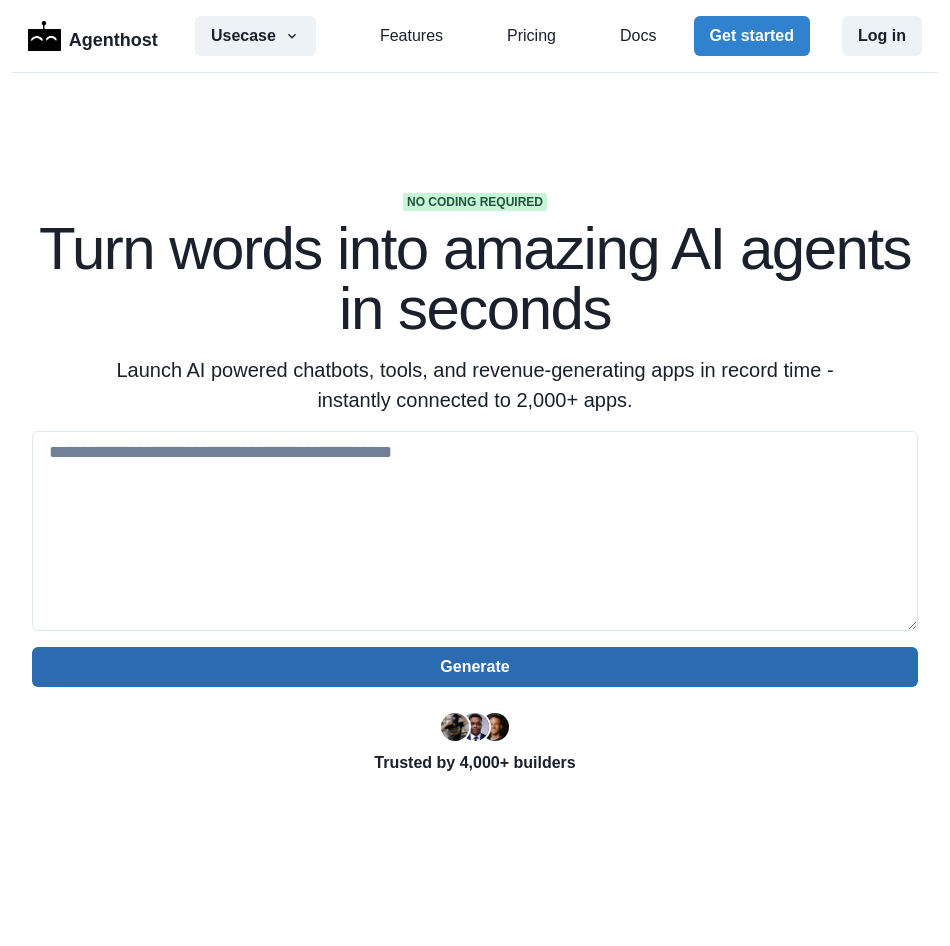 click on "Generate" at bounding box center (475, 667) 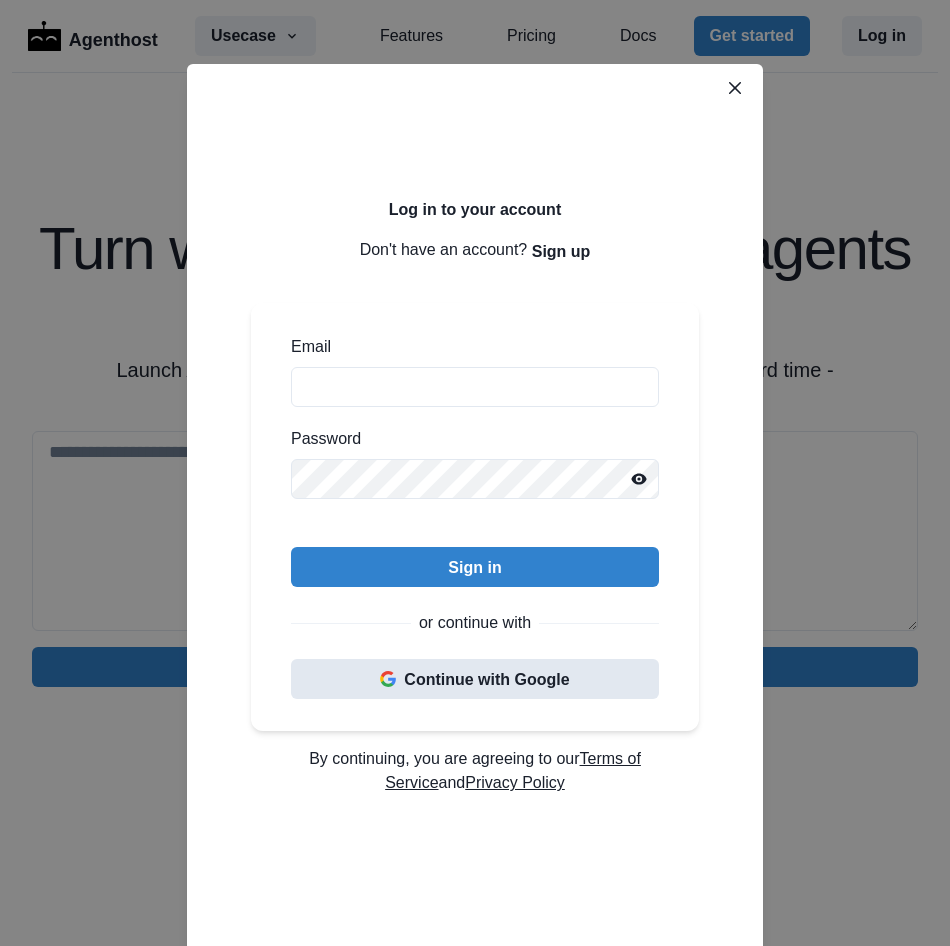 click on "Continue with Google" at bounding box center (475, 679) 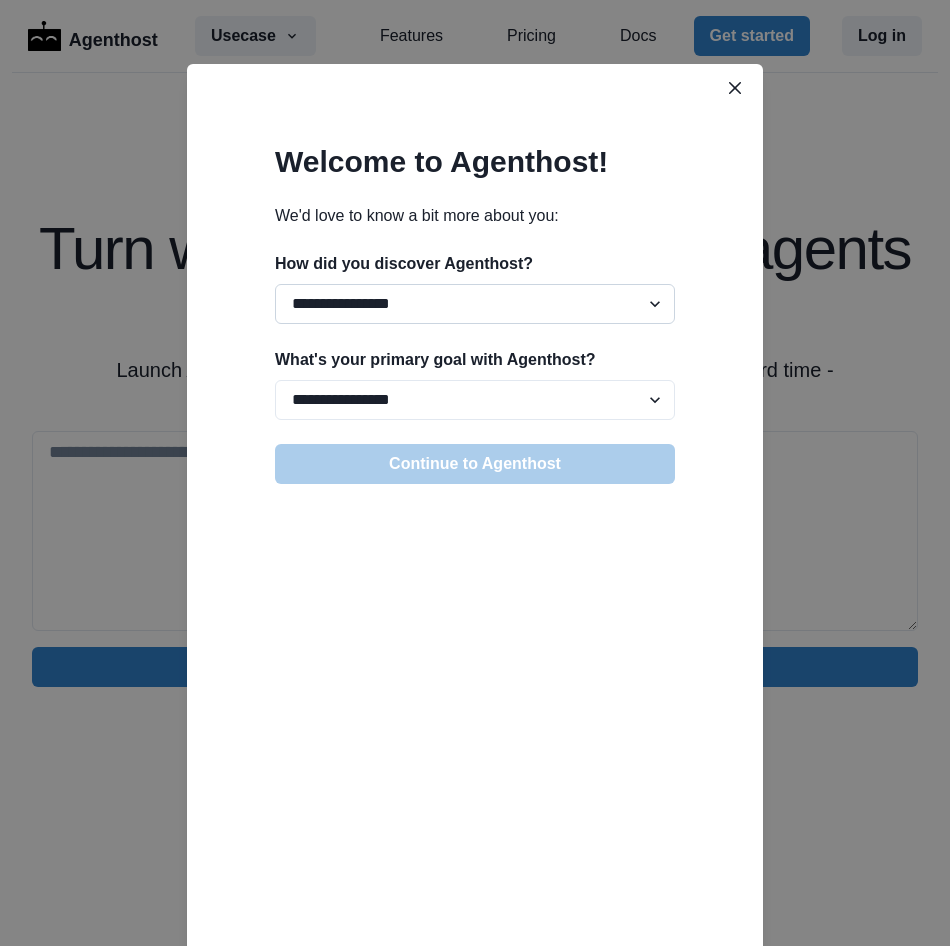 click on "**********" at bounding box center (475, 304) 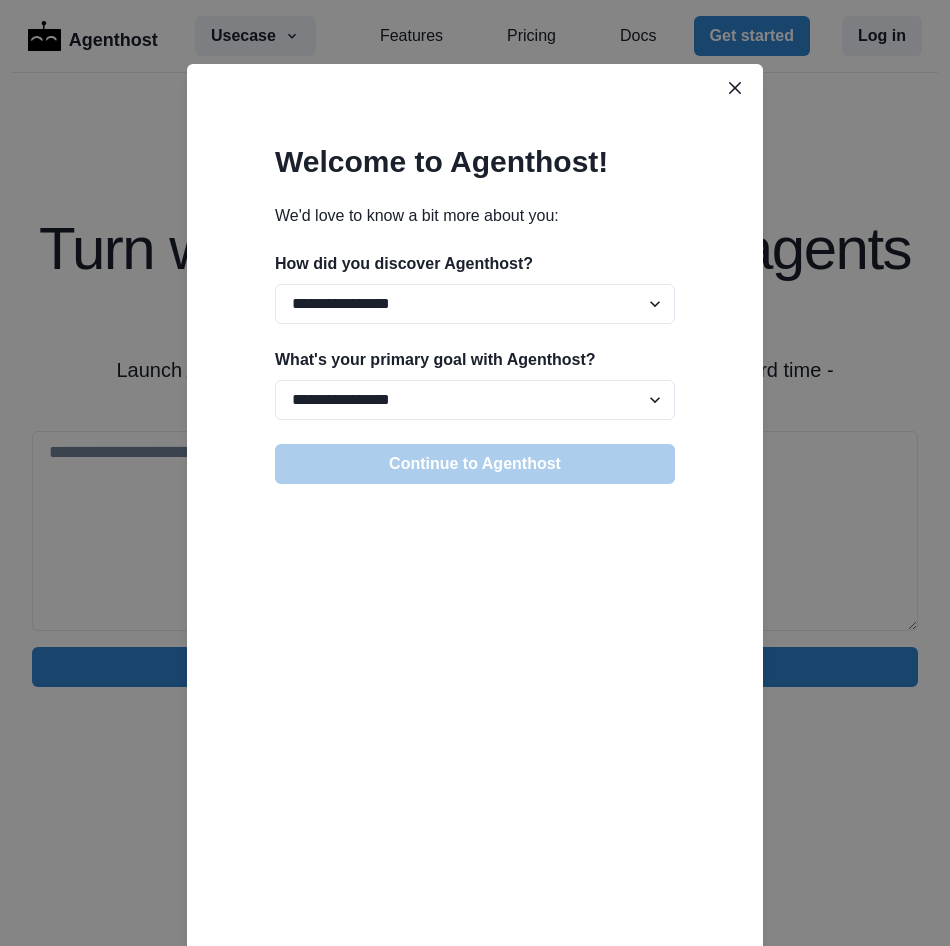 select on "******" 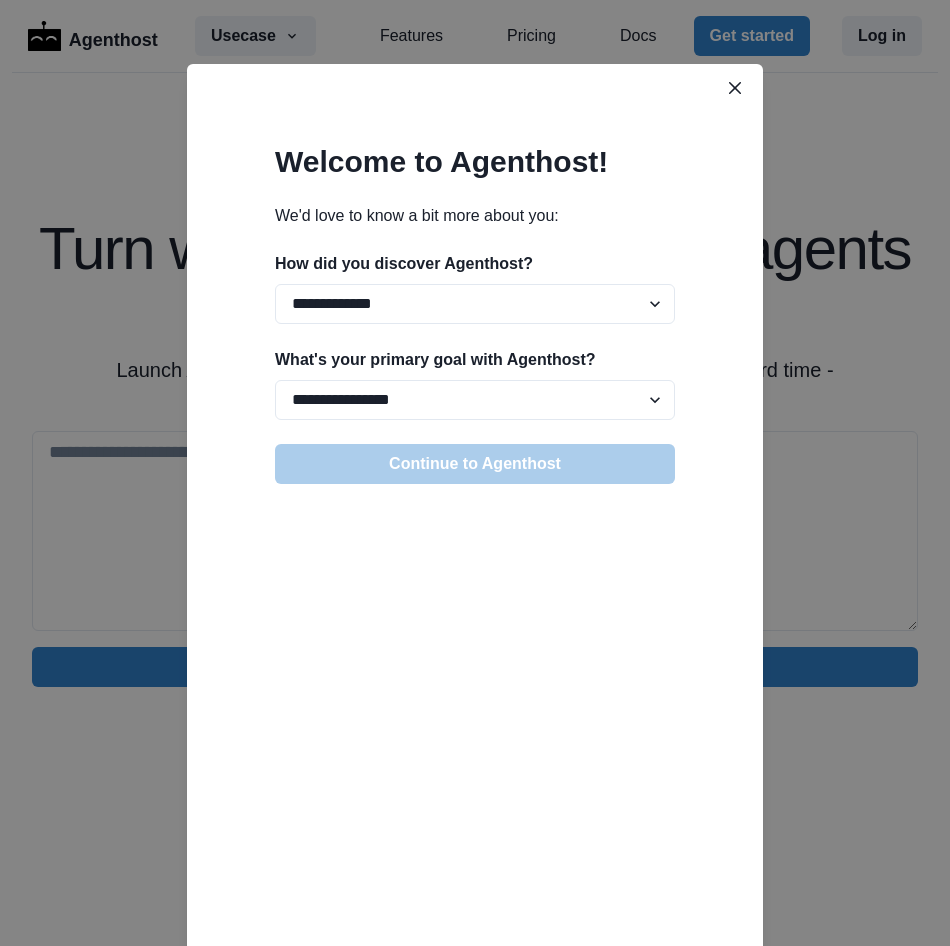 click on "**********" at bounding box center [475, 304] 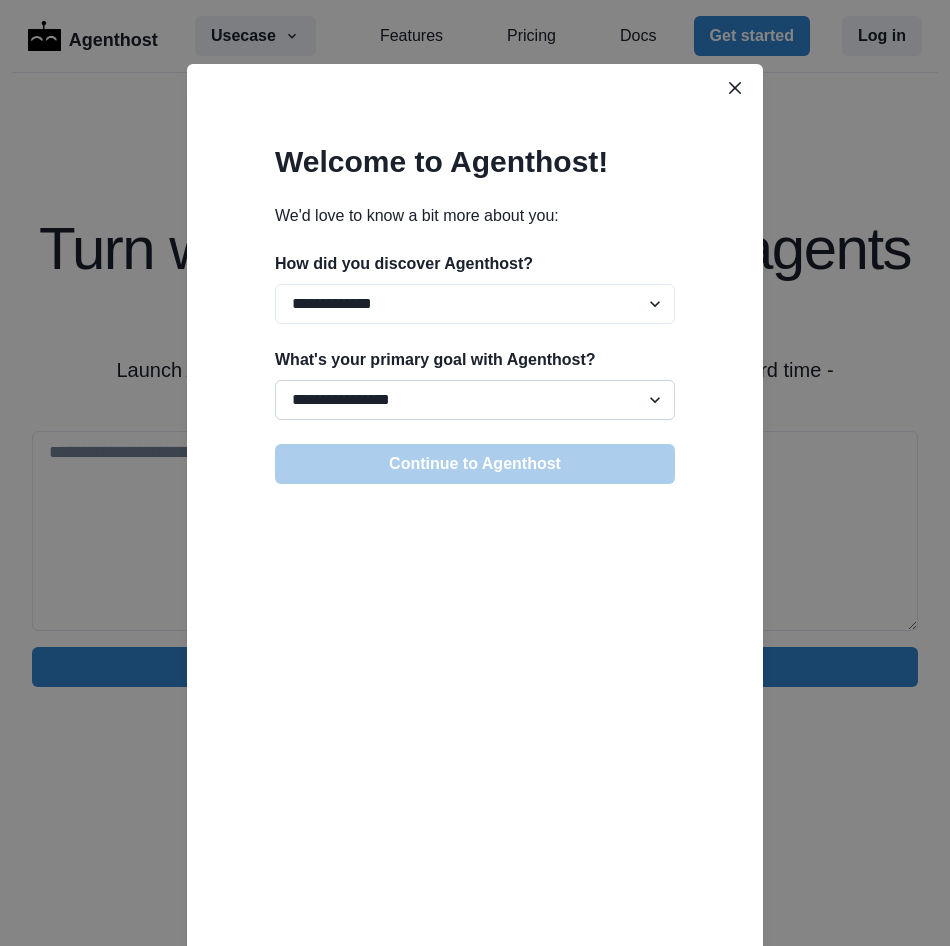 click on "**********" at bounding box center [475, 400] 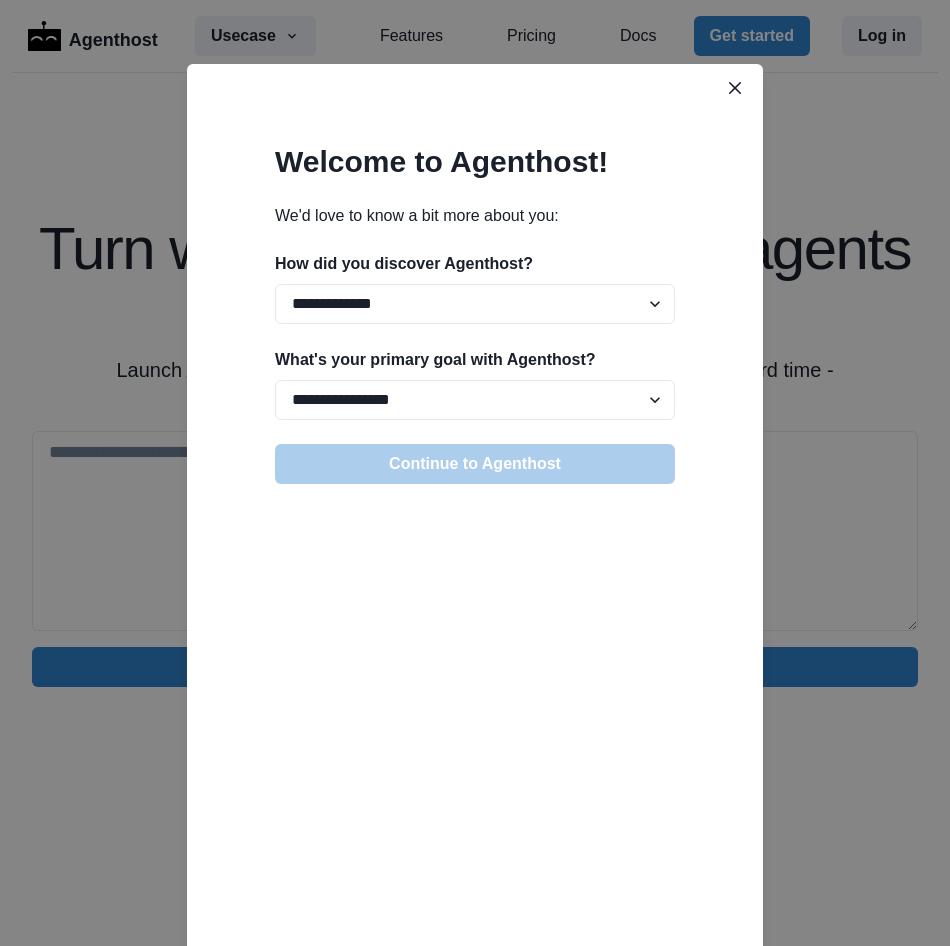 select on "**********" 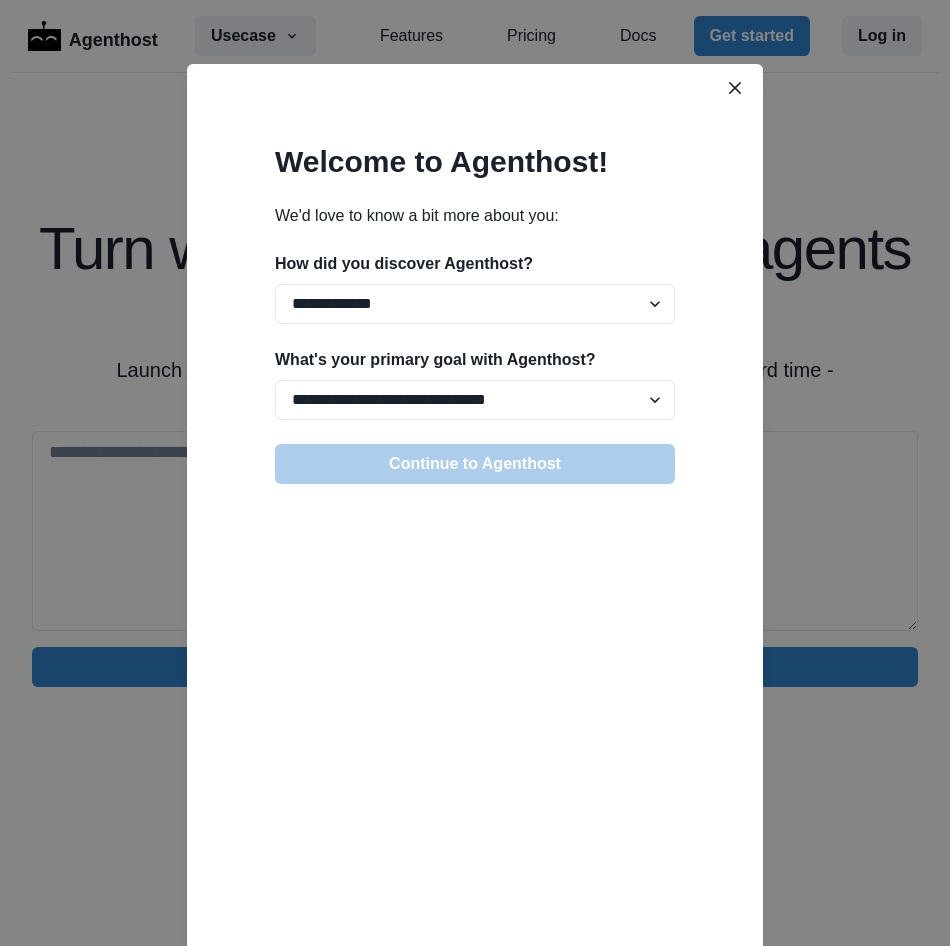 click on "**********" at bounding box center [475, 400] 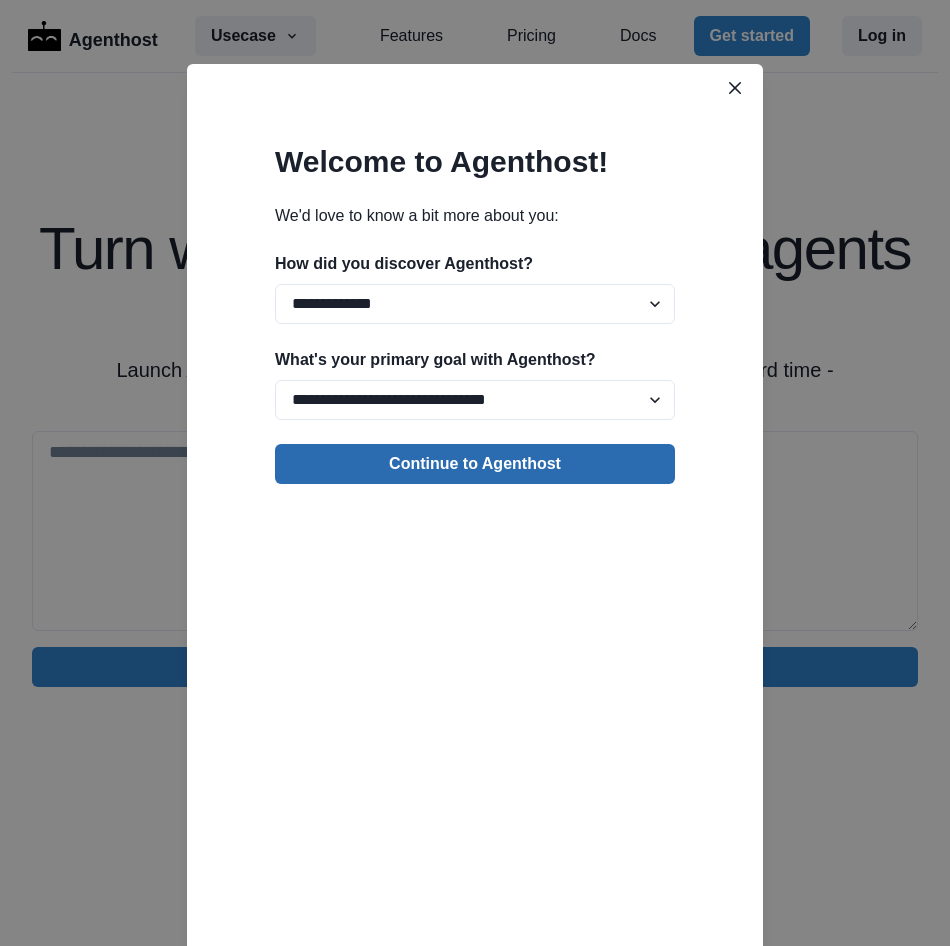 click on "Continue to Agenthost" at bounding box center [475, 464] 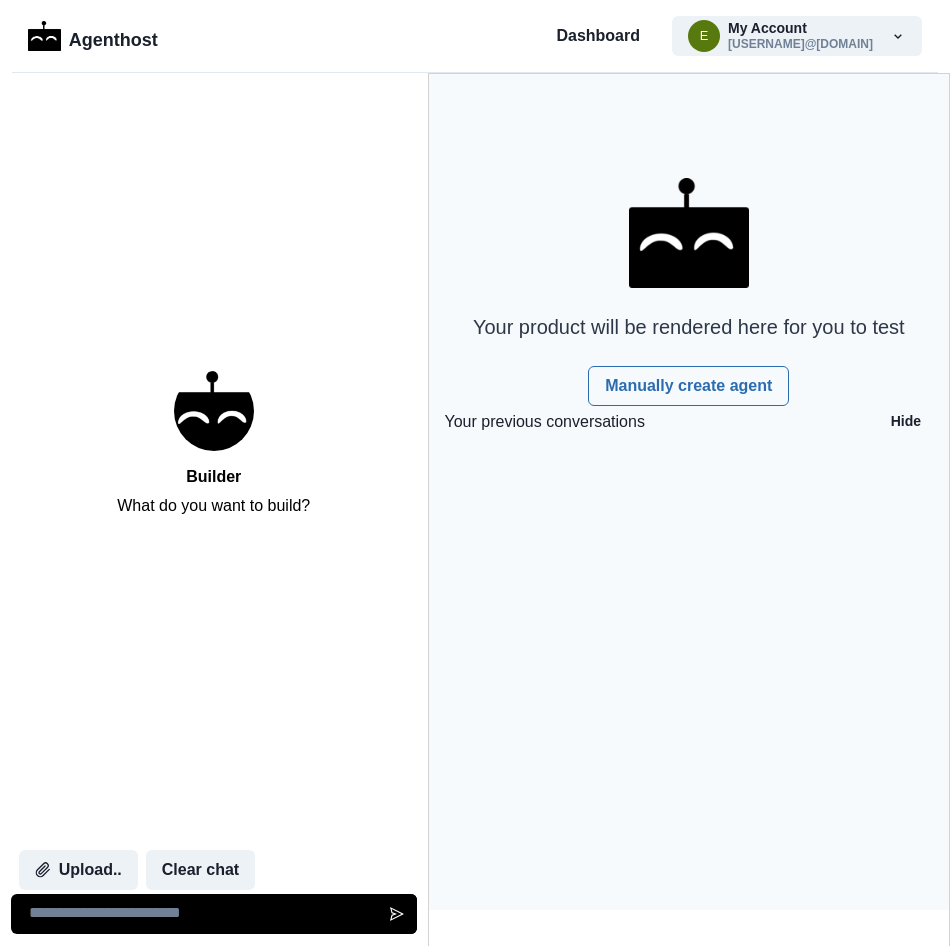 scroll, scrollTop: 0, scrollLeft: 0, axis: both 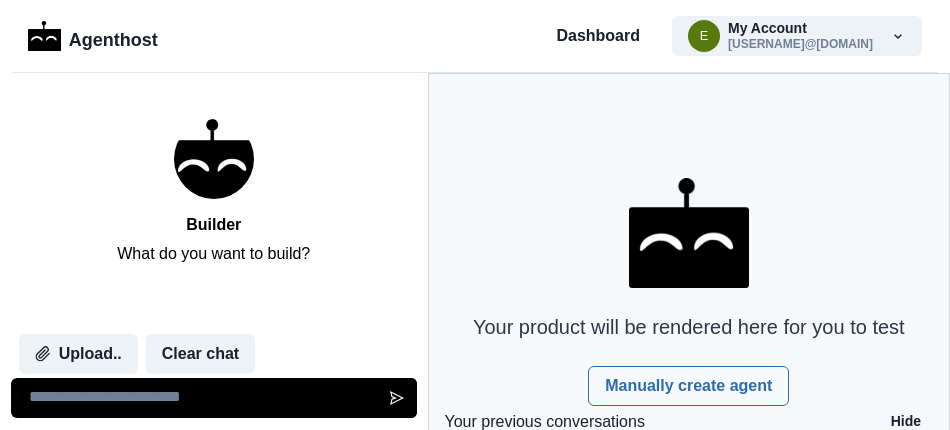 click on "Builder What do you want to build?" at bounding box center (214, 192) 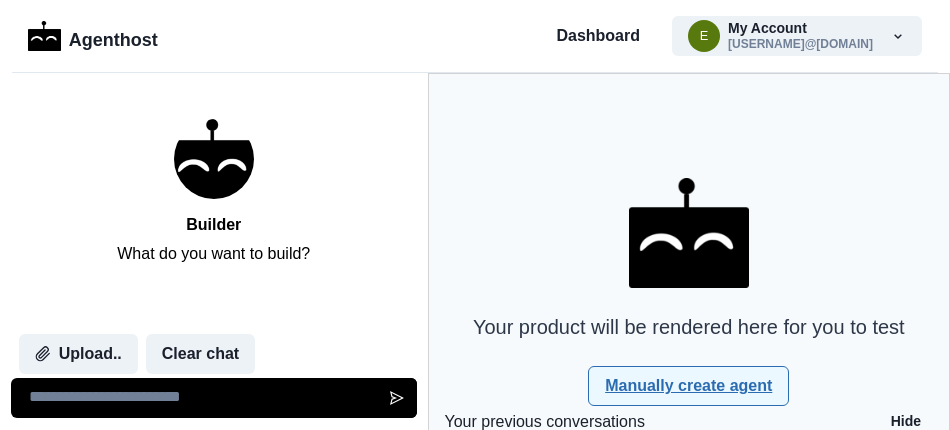 click on "Manually create agent" at bounding box center [688, 386] 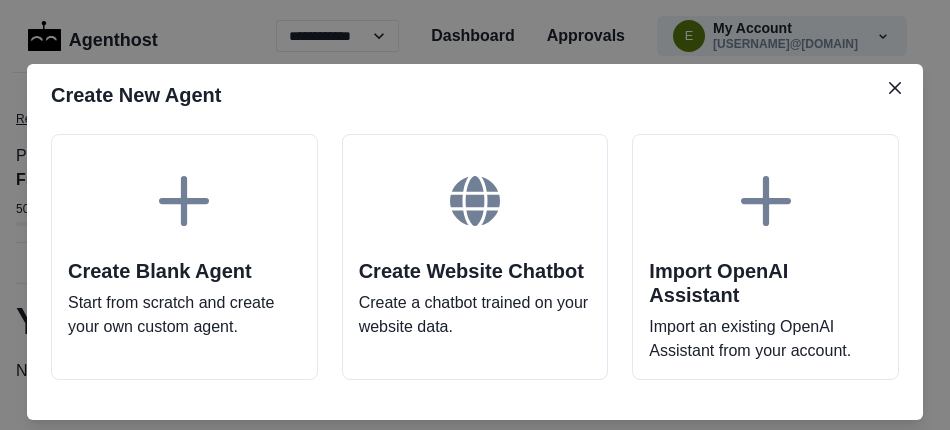 scroll, scrollTop: 0, scrollLeft: 0, axis: both 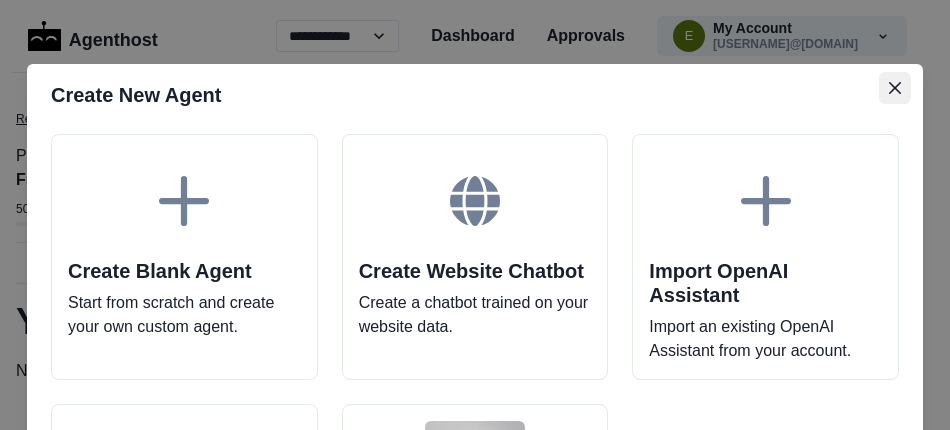 click at bounding box center (895, 88) 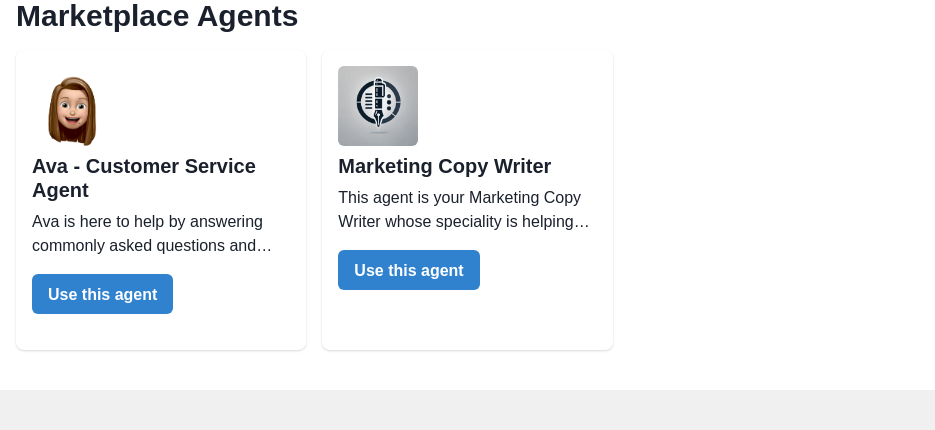 scroll, scrollTop: 0, scrollLeft: 0, axis: both 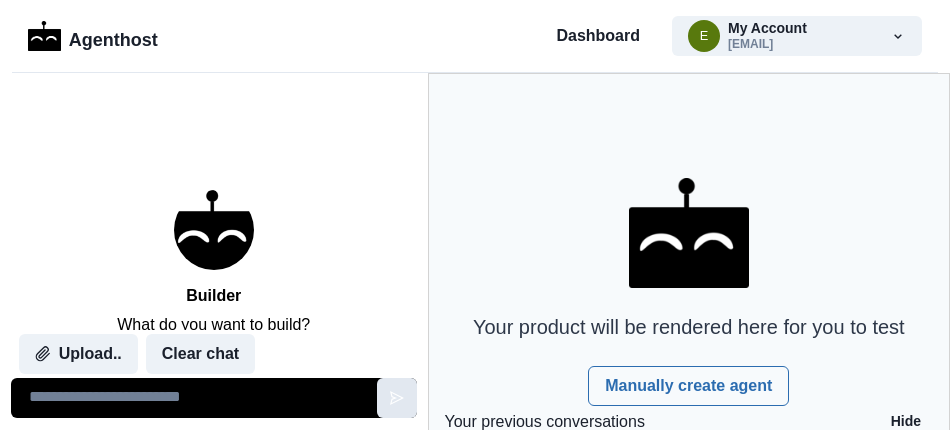 click at bounding box center [397, 398] 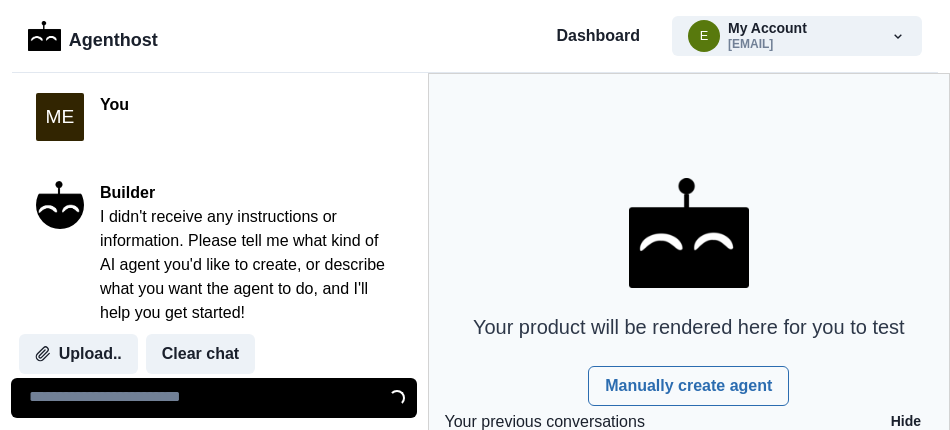 scroll, scrollTop: 114, scrollLeft: 0, axis: vertical 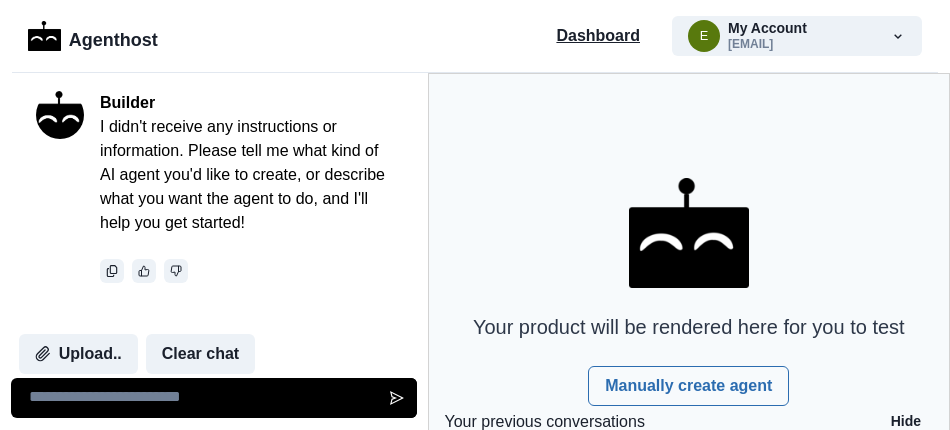 click on "Dashboard" at bounding box center [598, 36] 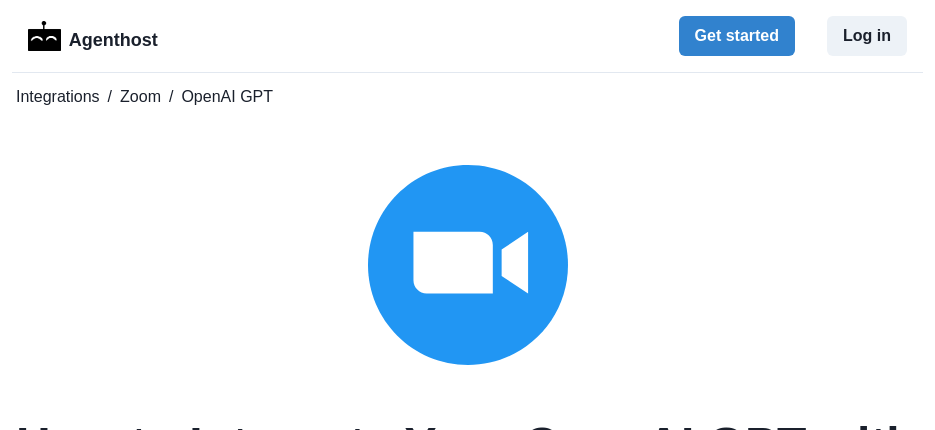 scroll, scrollTop: 1920, scrollLeft: 0, axis: vertical 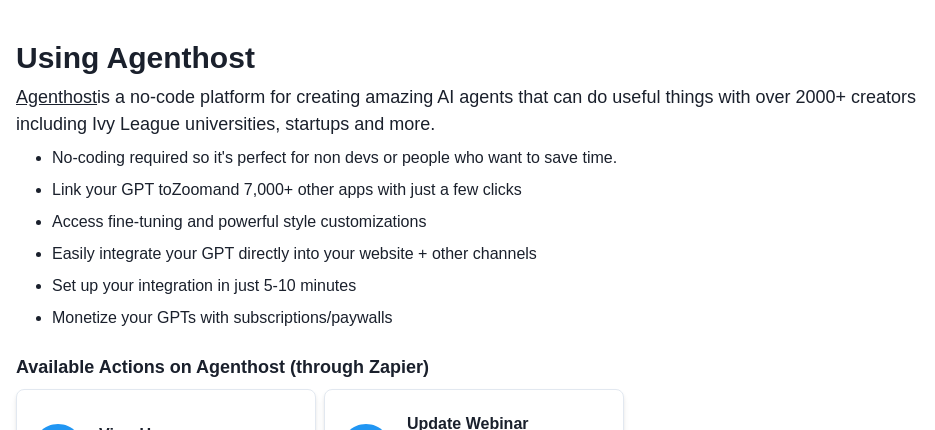 click on "Agenthost" at bounding box center [56, 97] 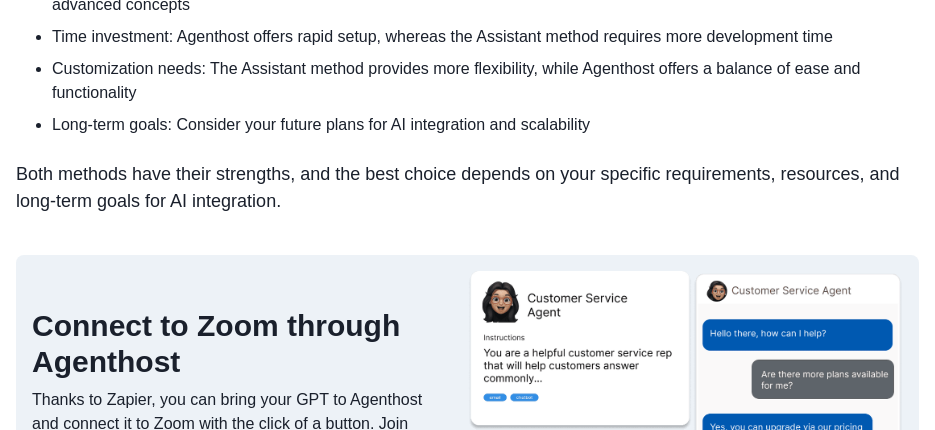 scroll, scrollTop: 4920, scrollLeft: 0, axis: vertical 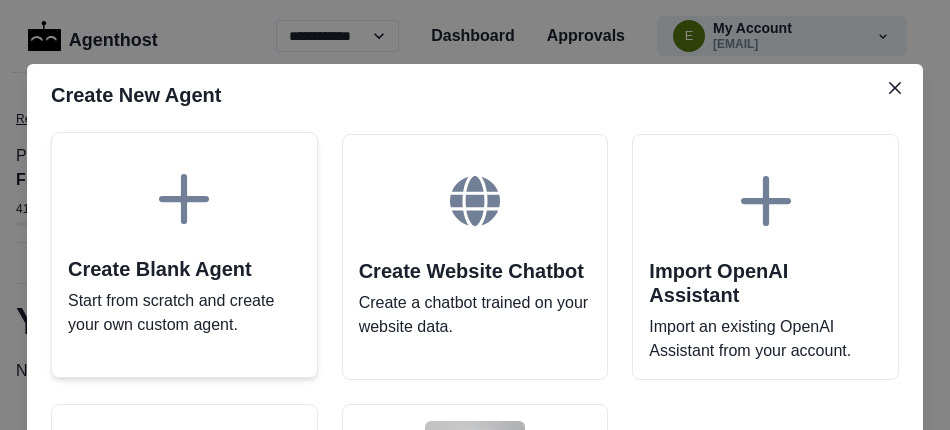 click on "Create Blank Agent Start from scratch and create your own custom agent." at bounding box center (184, 255) 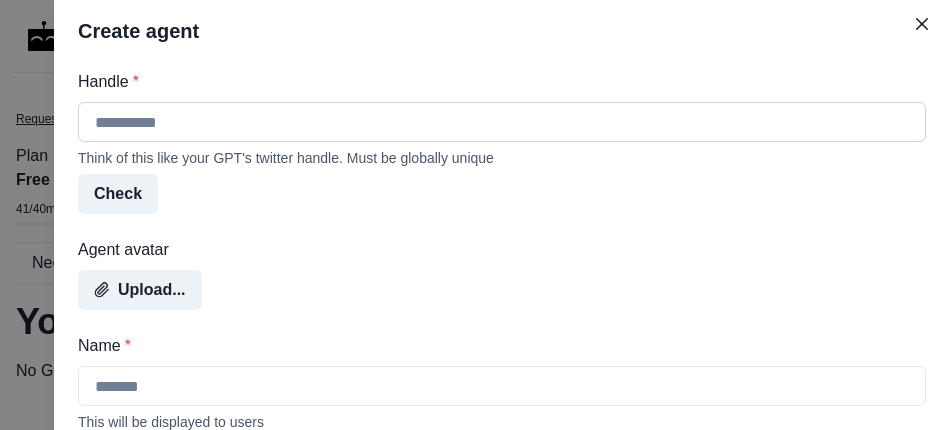 click on "Handle *" at bounding box center (502, 122) 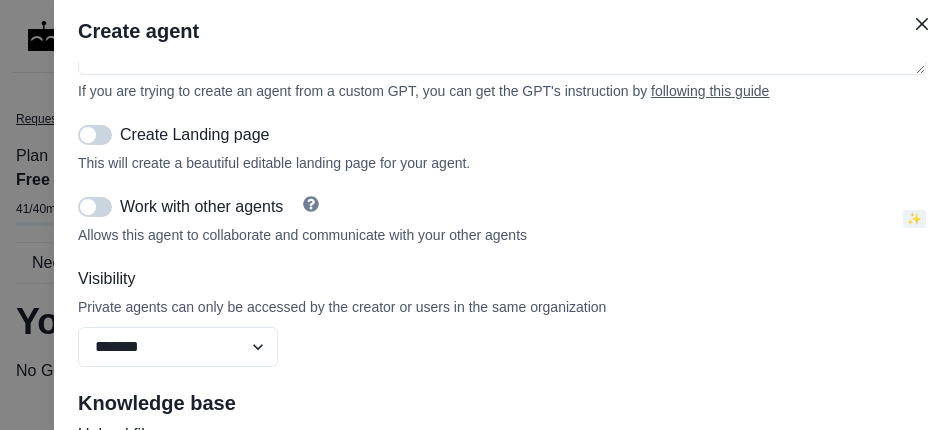 scroll, scrollTop: 833, scrollLeft: 0, axis: vertical 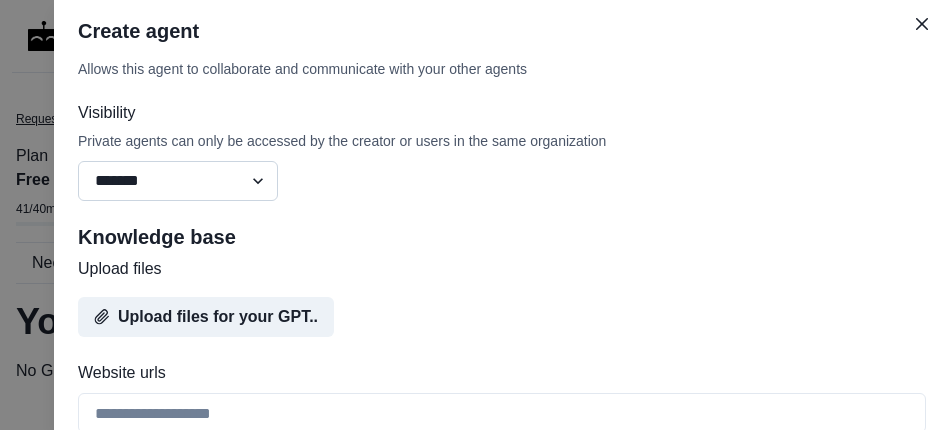 click on "******* ******** ******" at bounding box center [178, 181] 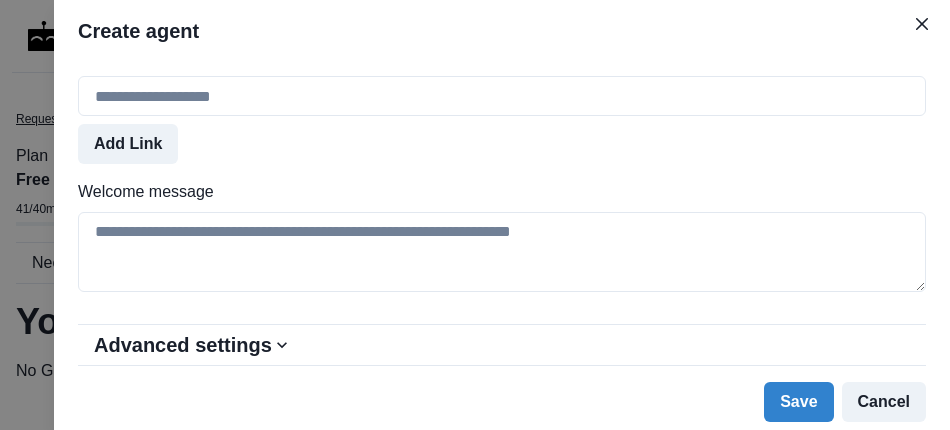 scroll, scrollTop: 1171, scrollLeft: 0, axis: vertical 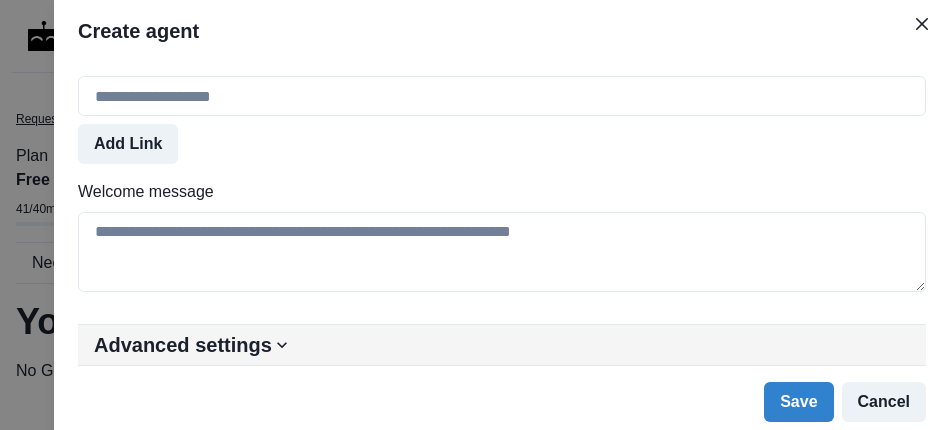 click on "Advanced settings" at bounding box center [502, 345] 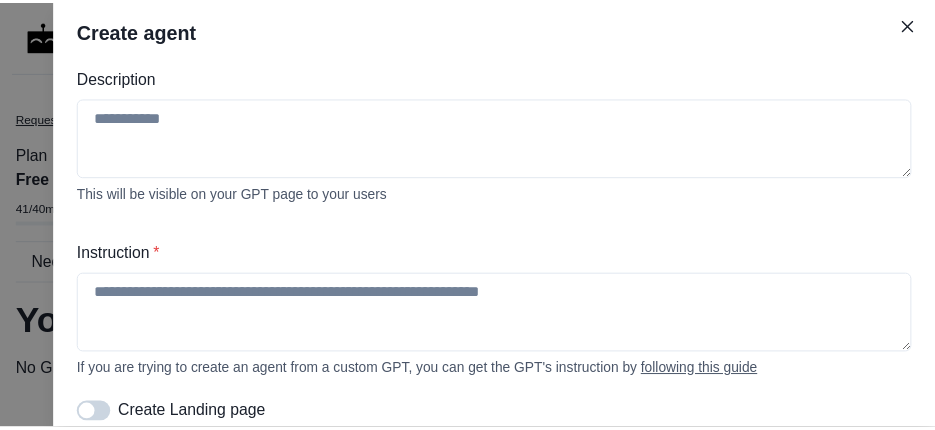 scroll, scrollTop: 0, scrollLeft: 0, axis: both 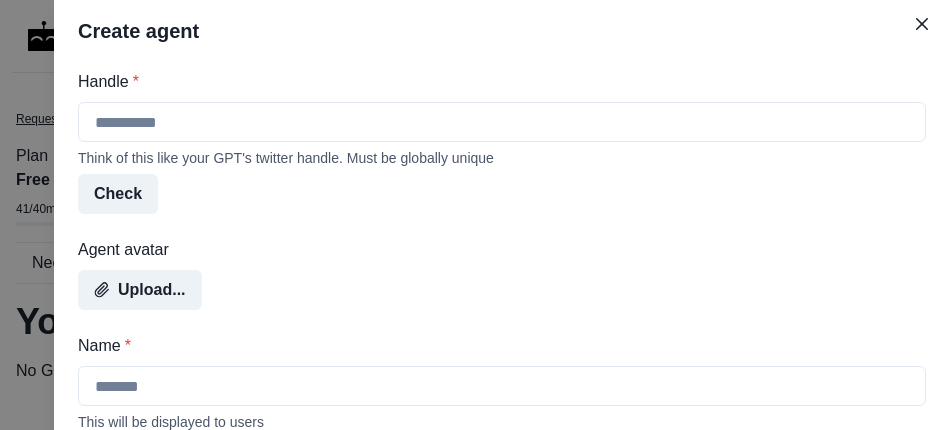 click on "**********" at bounding box center (475, 215) 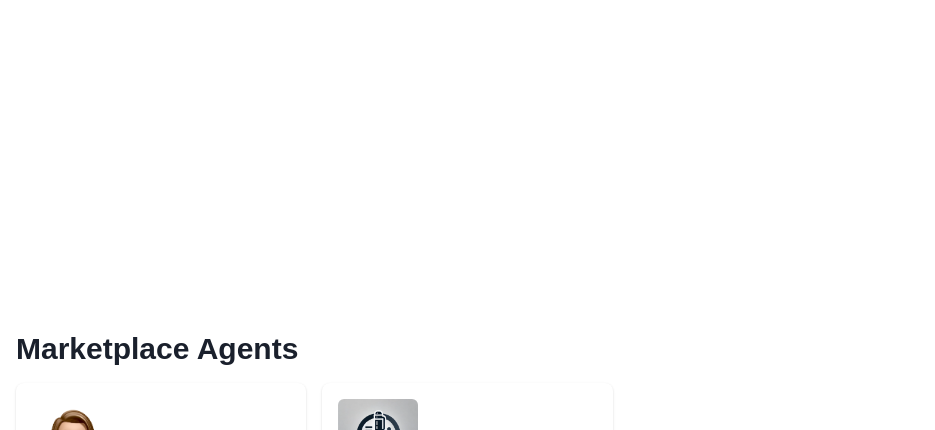 scroll, scrollTop: 667, scrollLeft: 0, axis: vertical 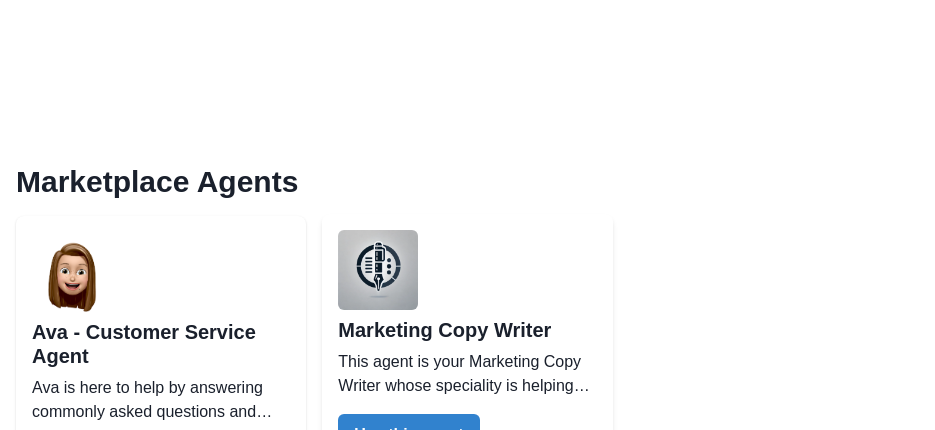 click on "Marketing Copy Writer This agent is your Marketing Copy Writer whose speciality is helping you craft copy that speaks to your target user and helps you turn leads into paying customers. Use this agent" at bounding box center (467, 364) 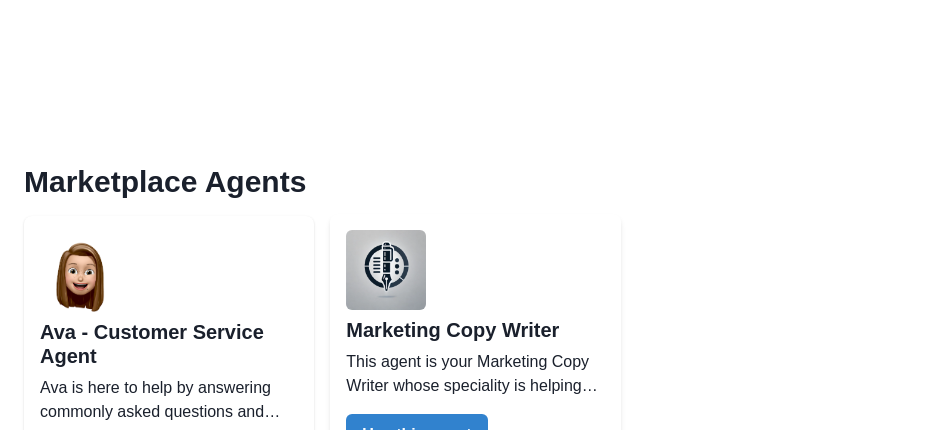 scroll, scrollTop: 833, scrollLeft: 0, axis: vertical 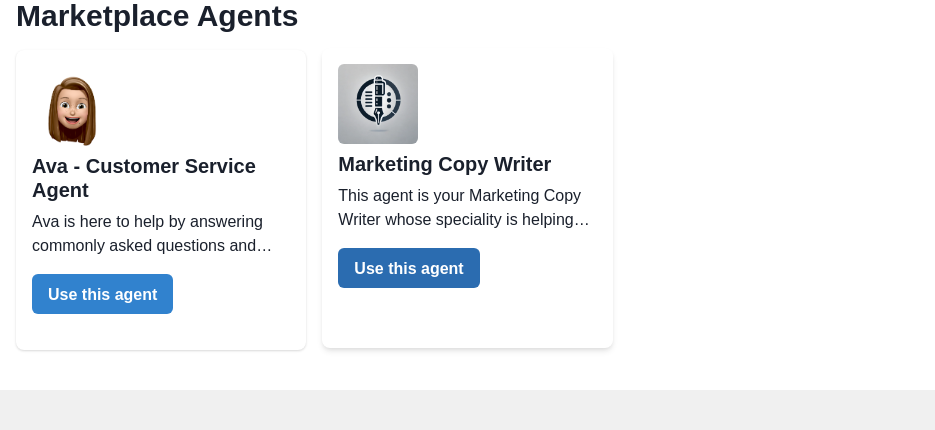 click on "Use this agent" at bounding box center (408, 268) 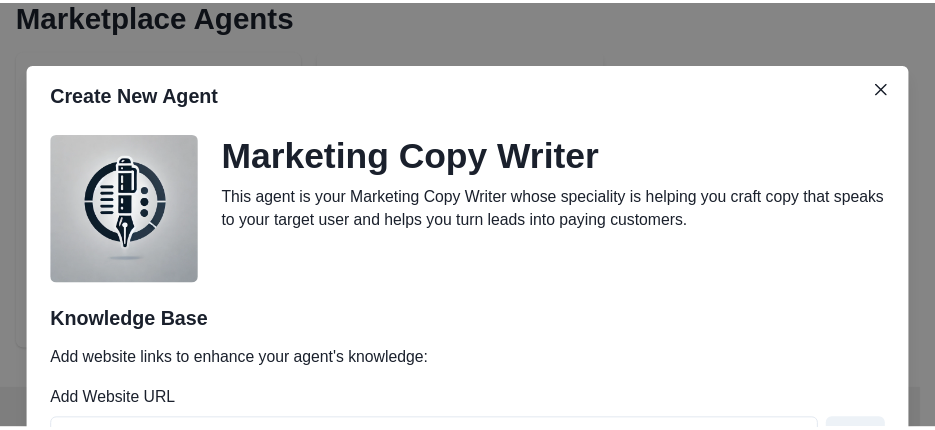scroll, scrollTop: 270, scrollLeft: 0, axis: vertical 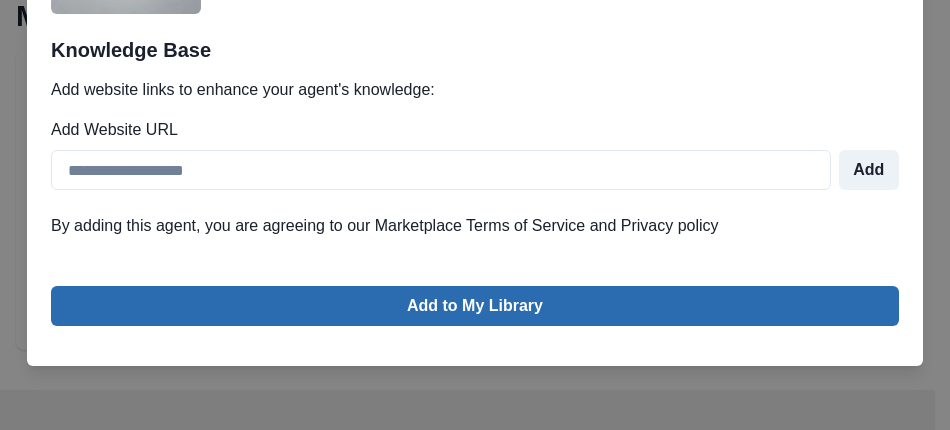 click on "Add to My Library" at bounding box center (475, 306) 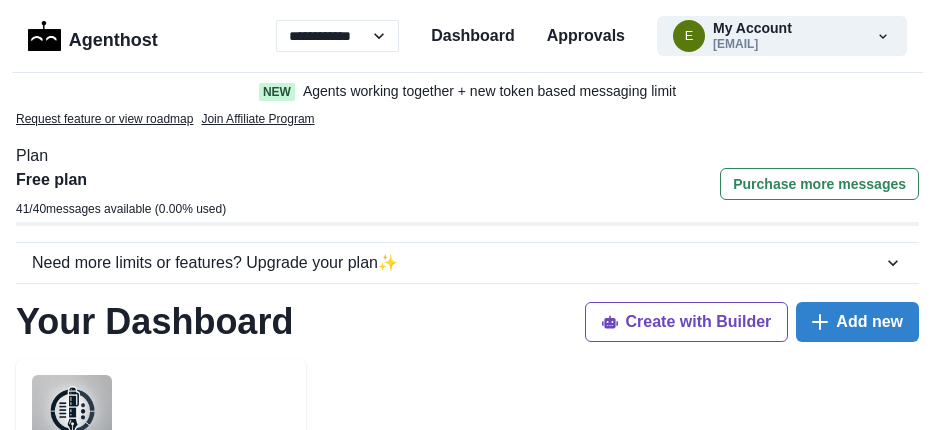scroll, scrollTop: 500, scrollLeft: 0, axis: vertical 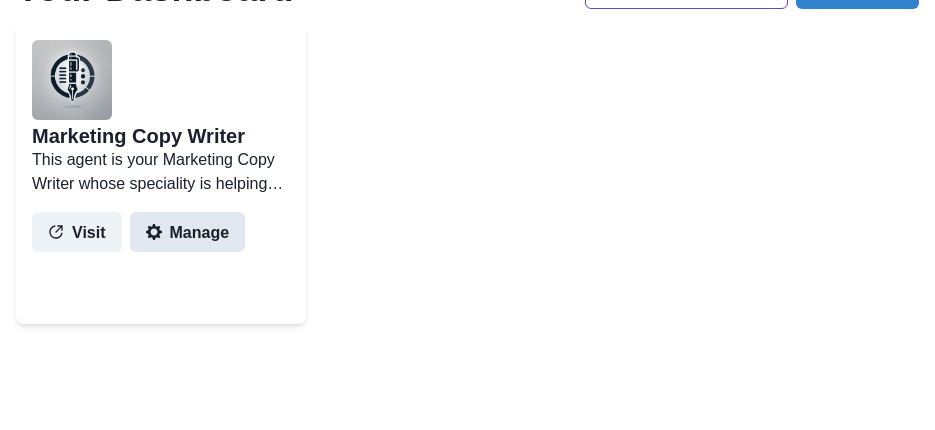 click on "Manage" at bounding box center (188, 232) 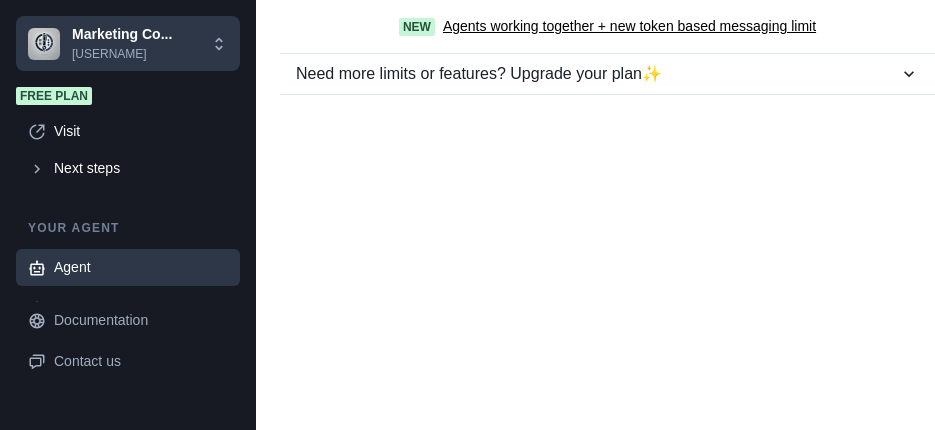 select on "********" 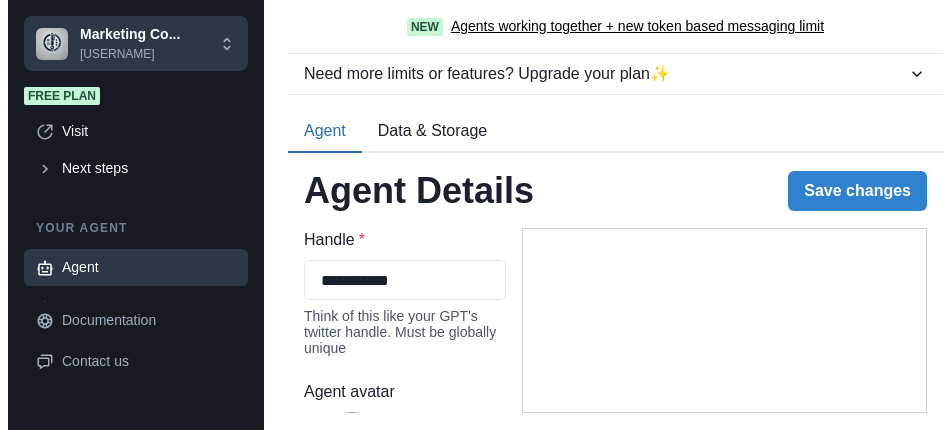 scroll, scrollTop: 0, scrollLeft: 0, axis: both 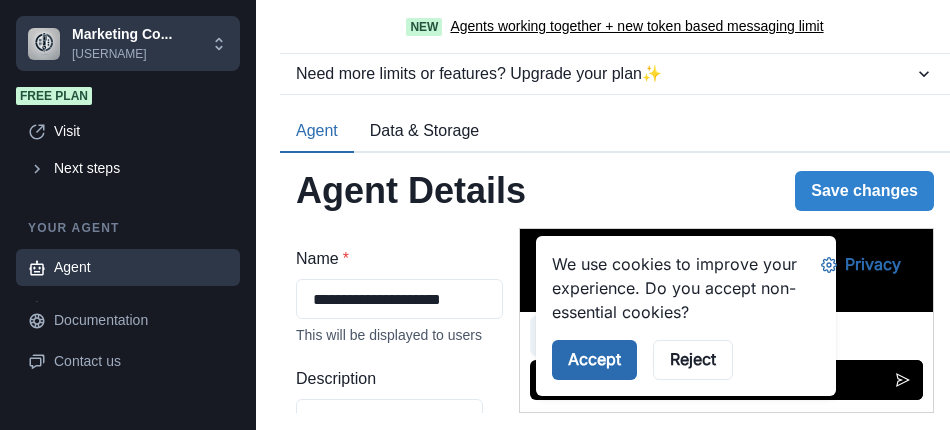 click on "Accept" at bounding box center (593, 360) 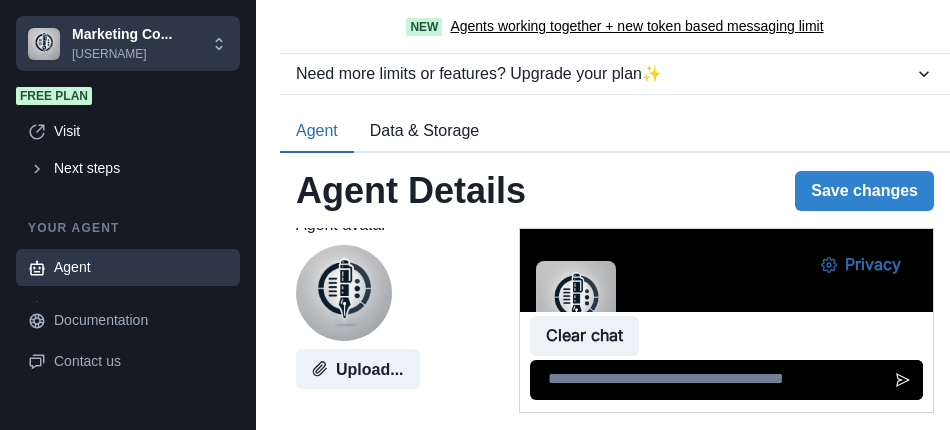 scroll, scrollTop: 0, scrollLeft: 0, axis: both 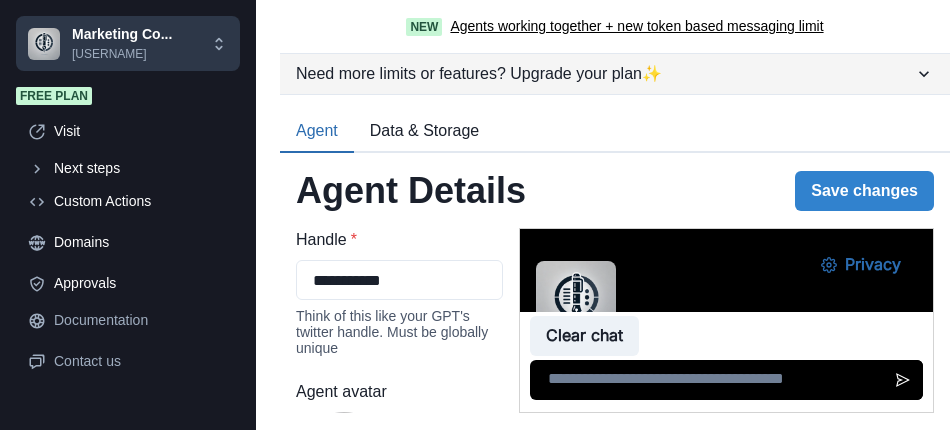 click on "Need more limits or features? Upgrade your plan  ✨" at bounding box center (605, 74) 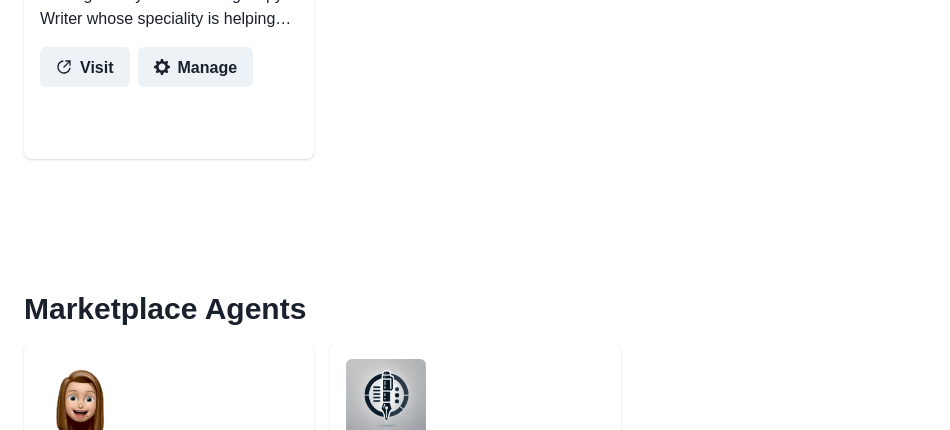 scroll, scrollTop: 667, scrollLeft: 0, axis: vertical 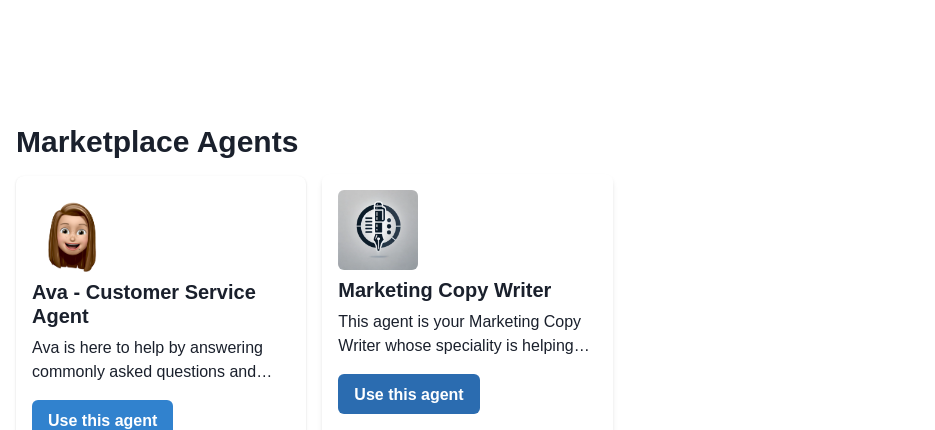 click on "Use this agent" at bounding box center (408, 394) 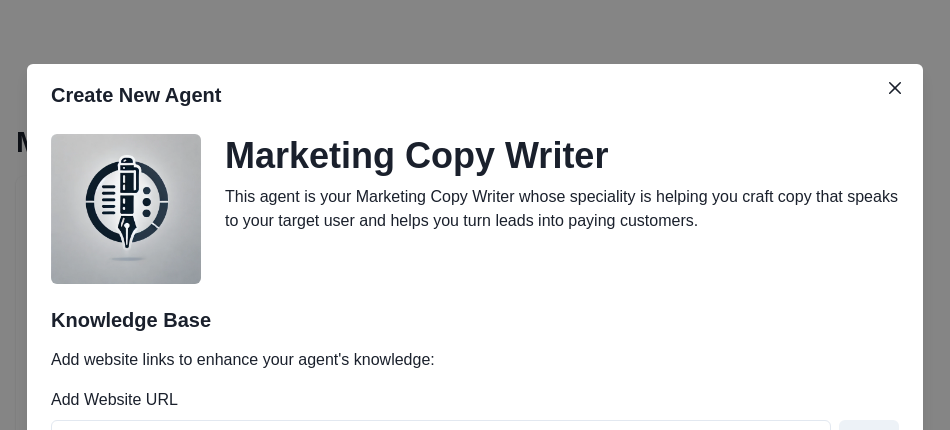 scroll, scrollTop: 167, scrollLeft: 0, axis: vertical 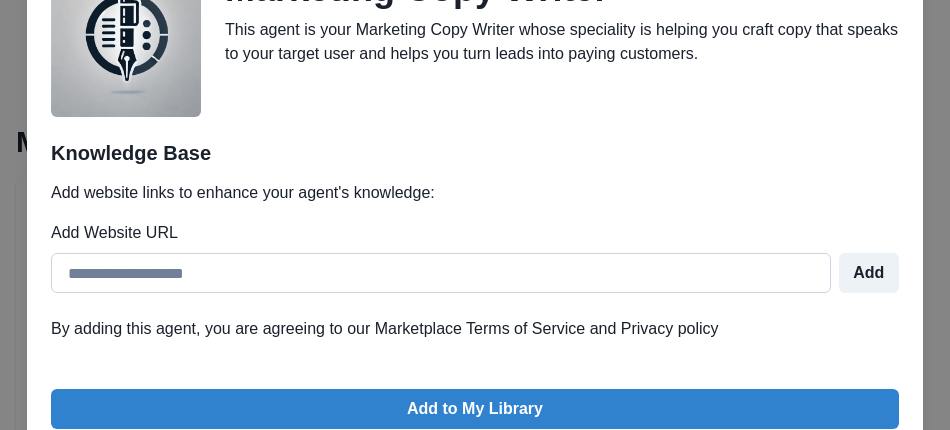 click on "Add Website URL" at bounding box center (441, 273) 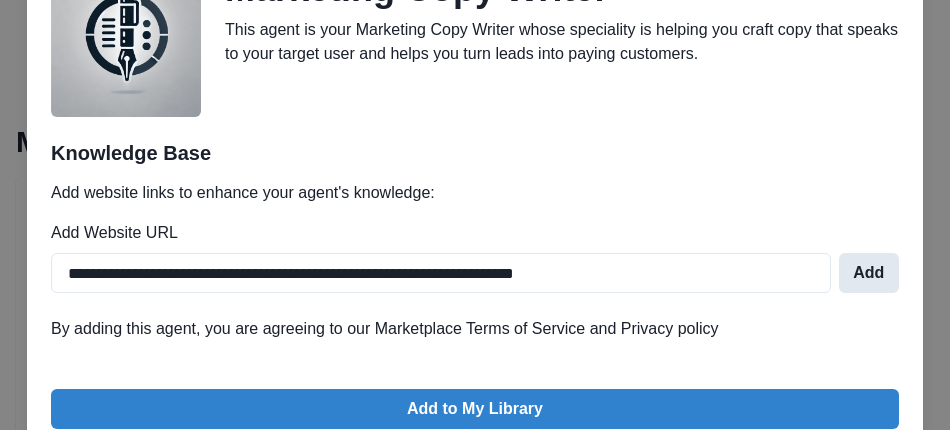 type on "**********" 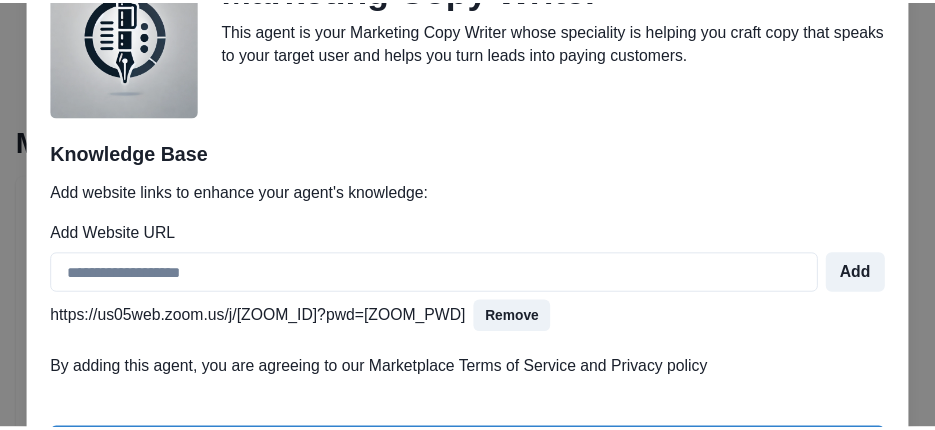 scroll, scrollTop: 310, scrollLeft: 0, axis: vertical 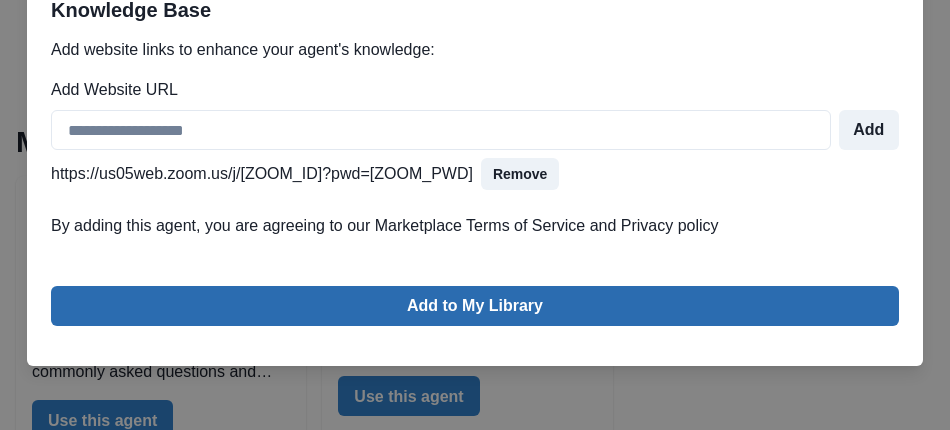 click on "Add to My Library" at bounding box center (475, 306) 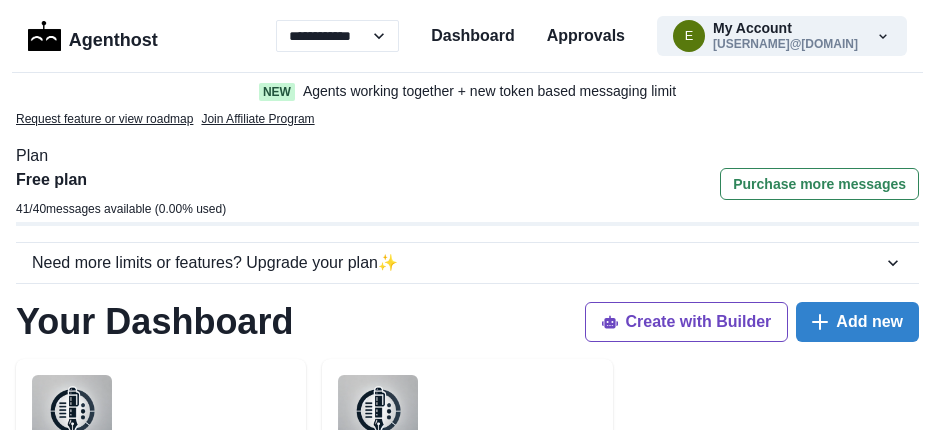 scroll, scrollTop: 667, scrollLeft: 0, axis: vertical 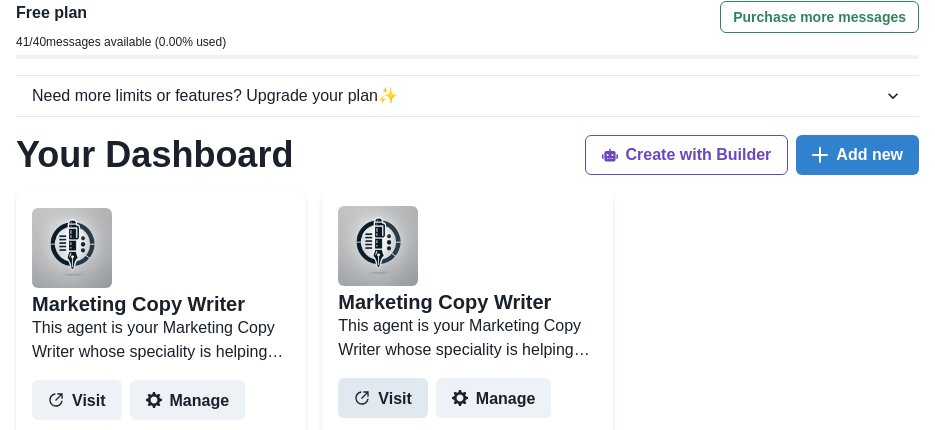 click on "Visit" at bounding box center (383, 398) 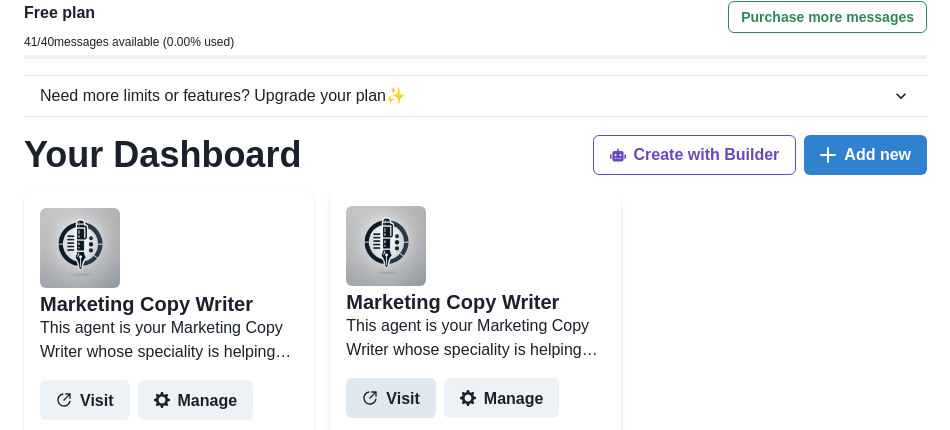 scroll, scrollTop: 0, scrollLeft: 0, axis: both 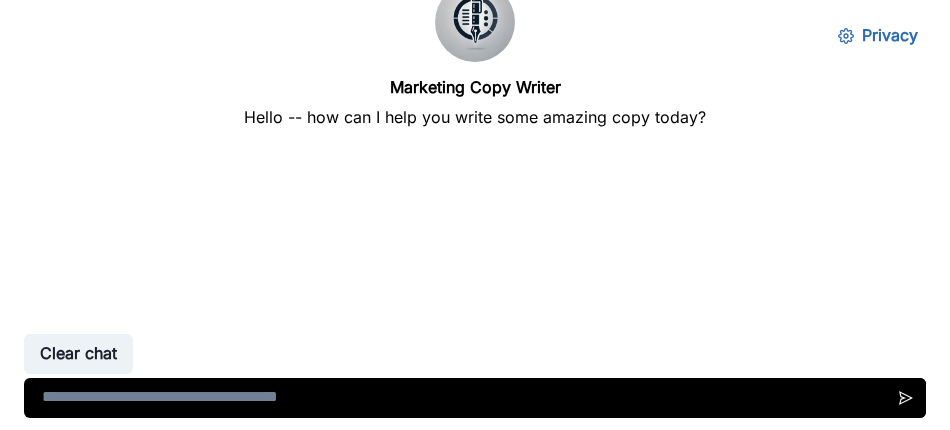 click at bounding box center [475, 398] 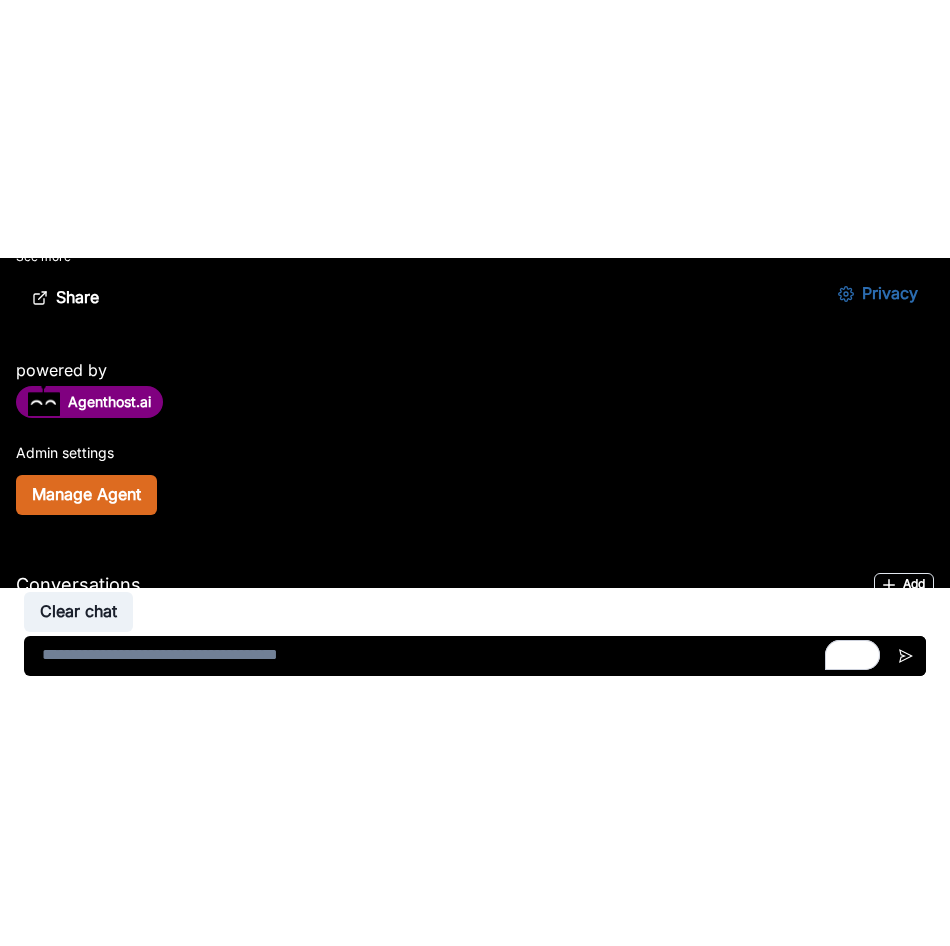 scroll, scrollTop: 0, scrollLeft: 0, axis: both 